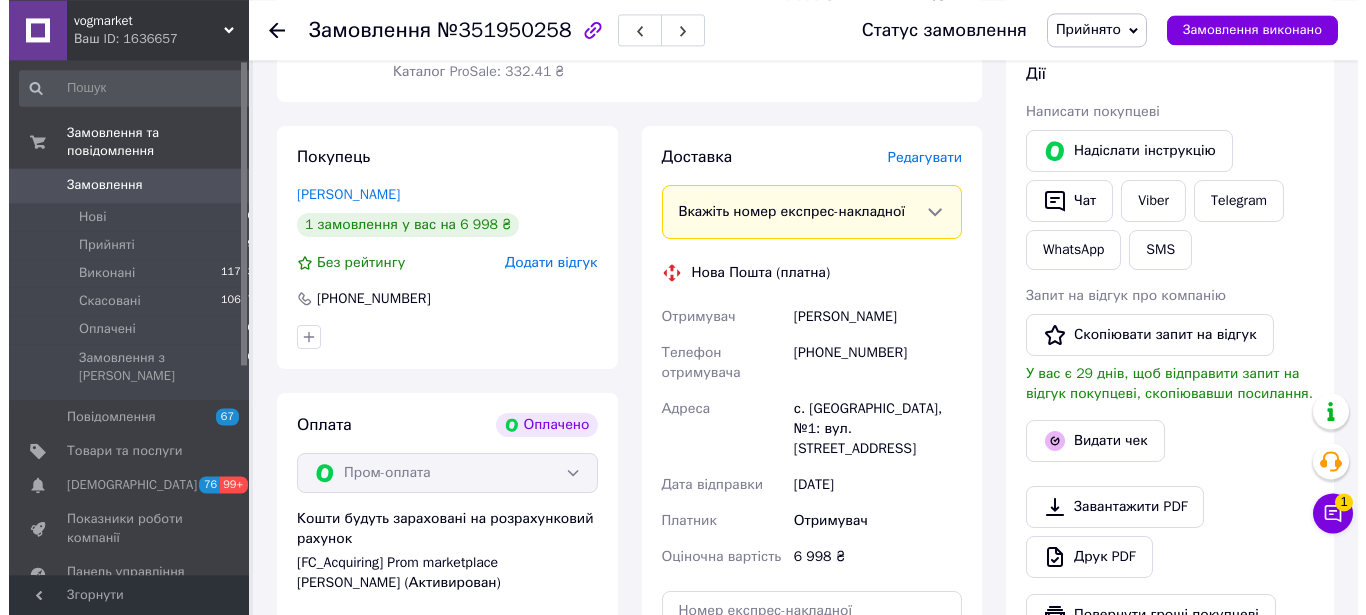 scroll, scrollTop: 510, scrollLeft: 0, axis: vertical 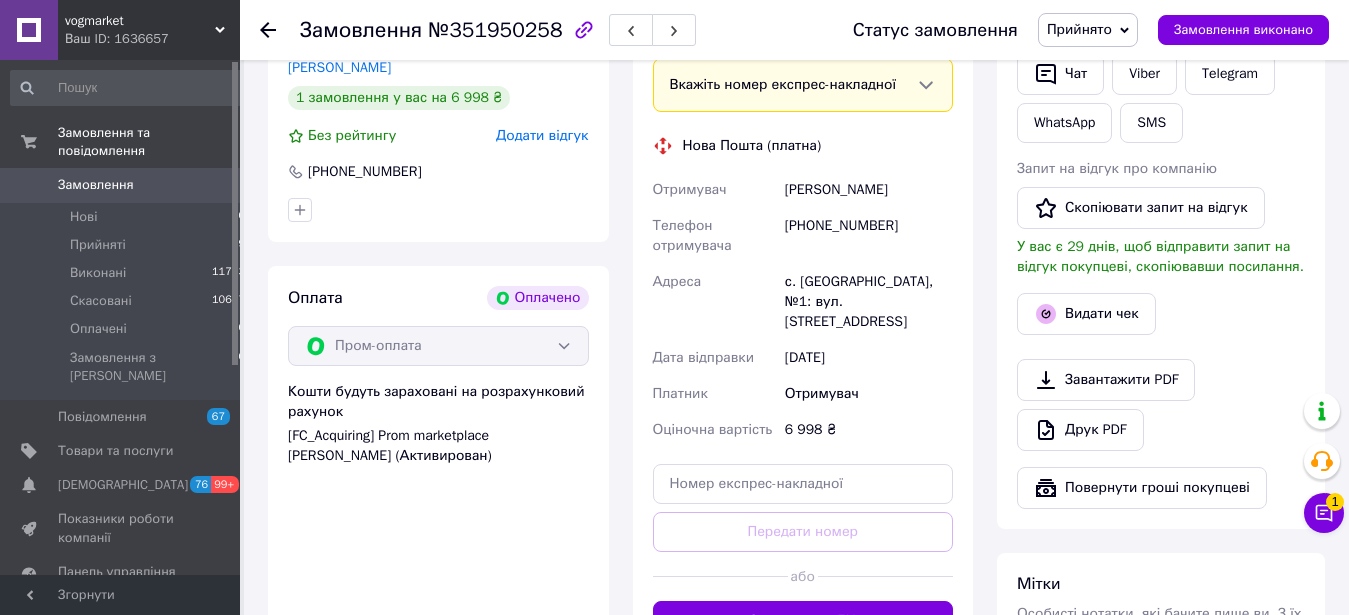 click 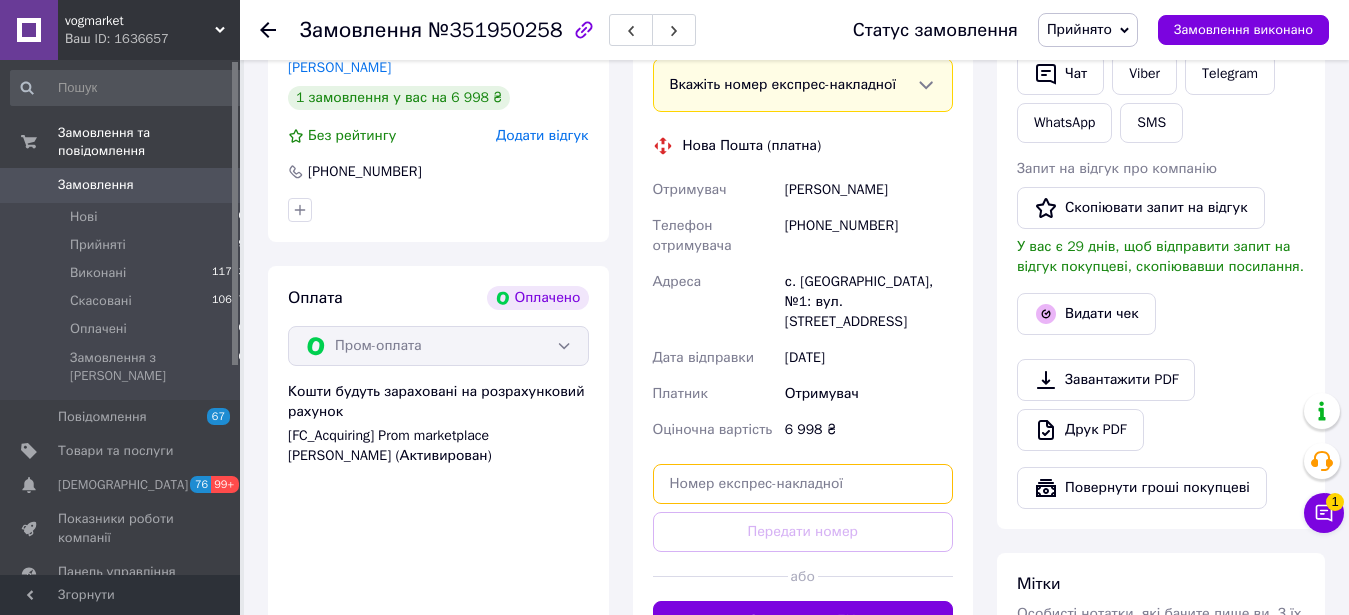 click at bounding box center [803, 484] 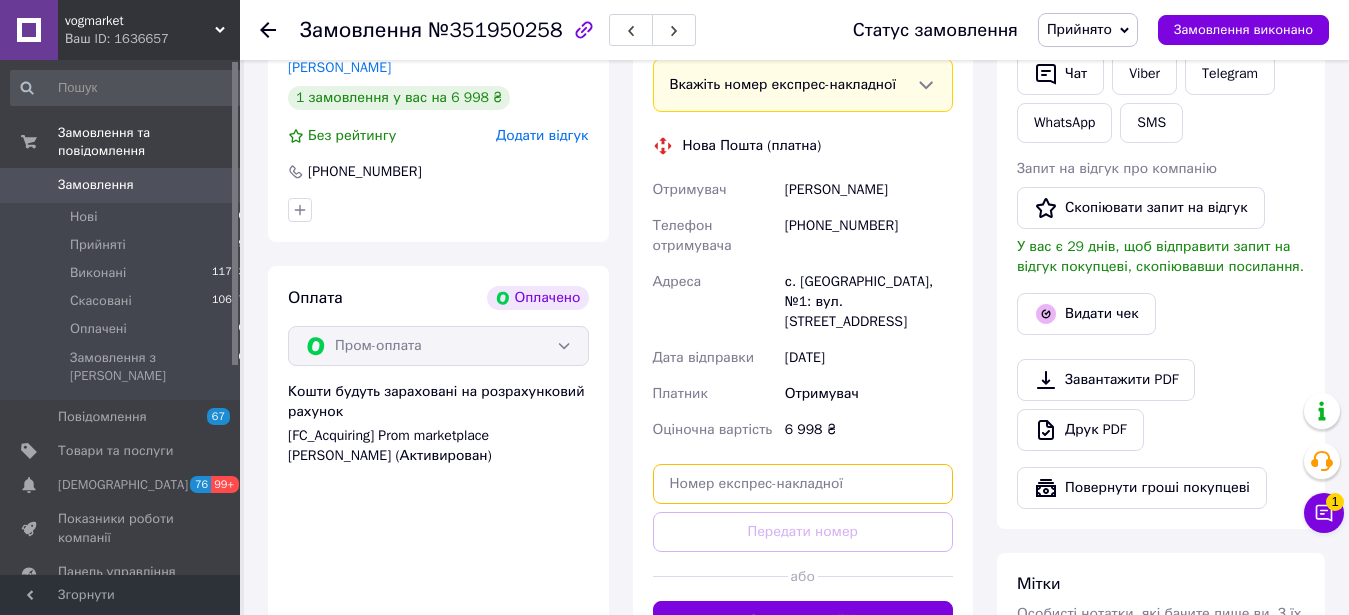 paste on "20451203078415" 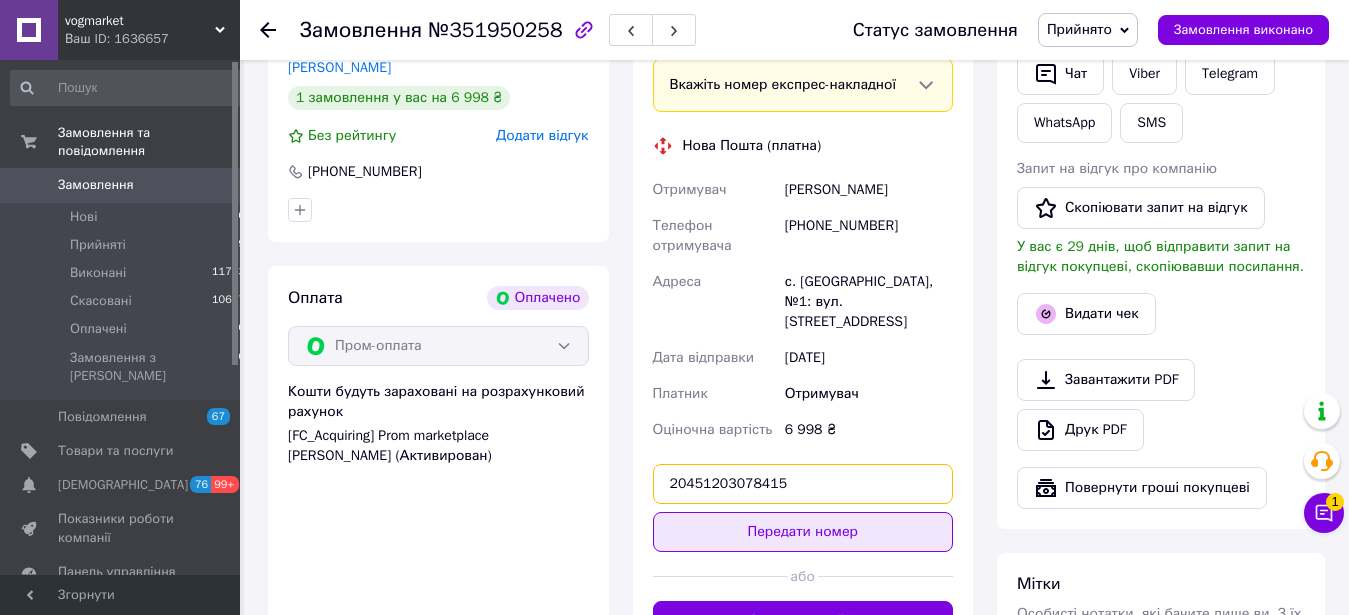 type on "20451203078415" 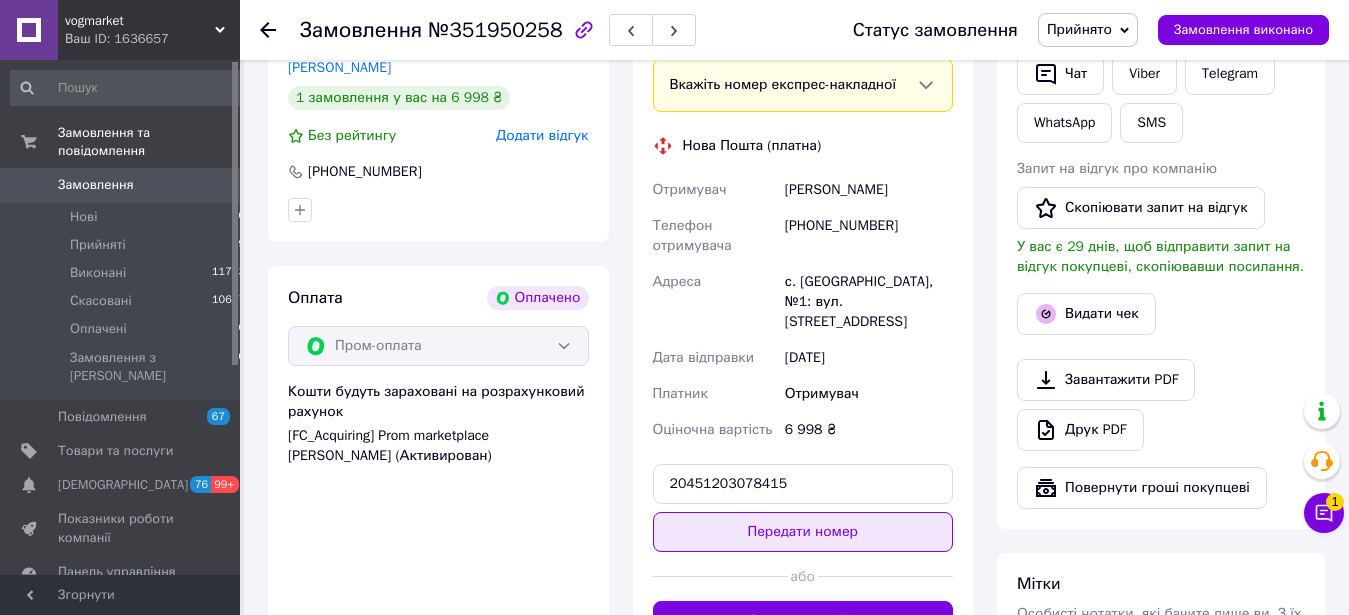click on "Передати номер" at bounding box center [803, 532] 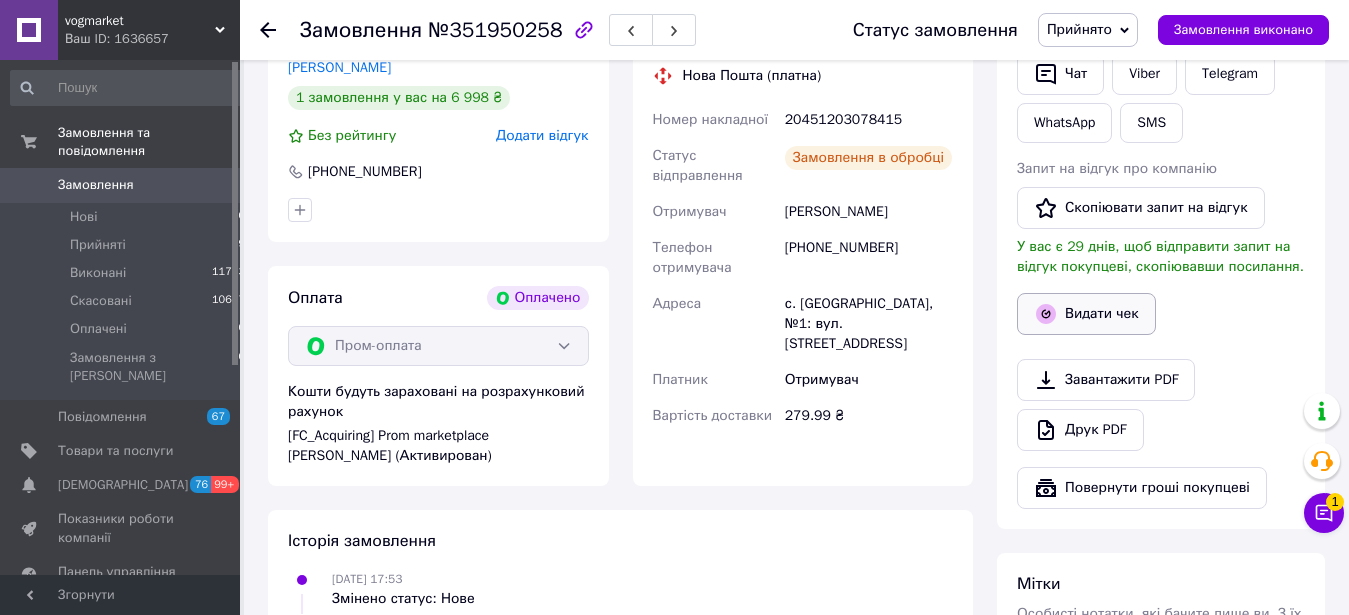 click on "Видати чек" at bounding box center (1086, 314) 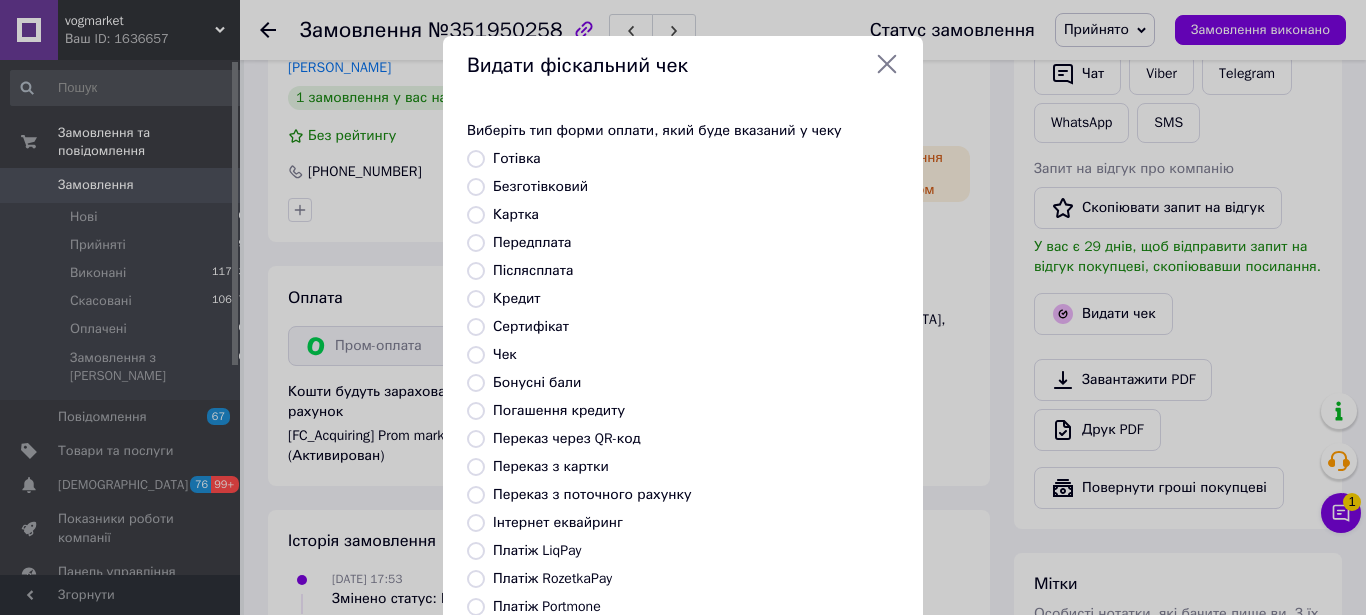 click on "Платіж RozetkaPay" at bounding box center (552, 578) 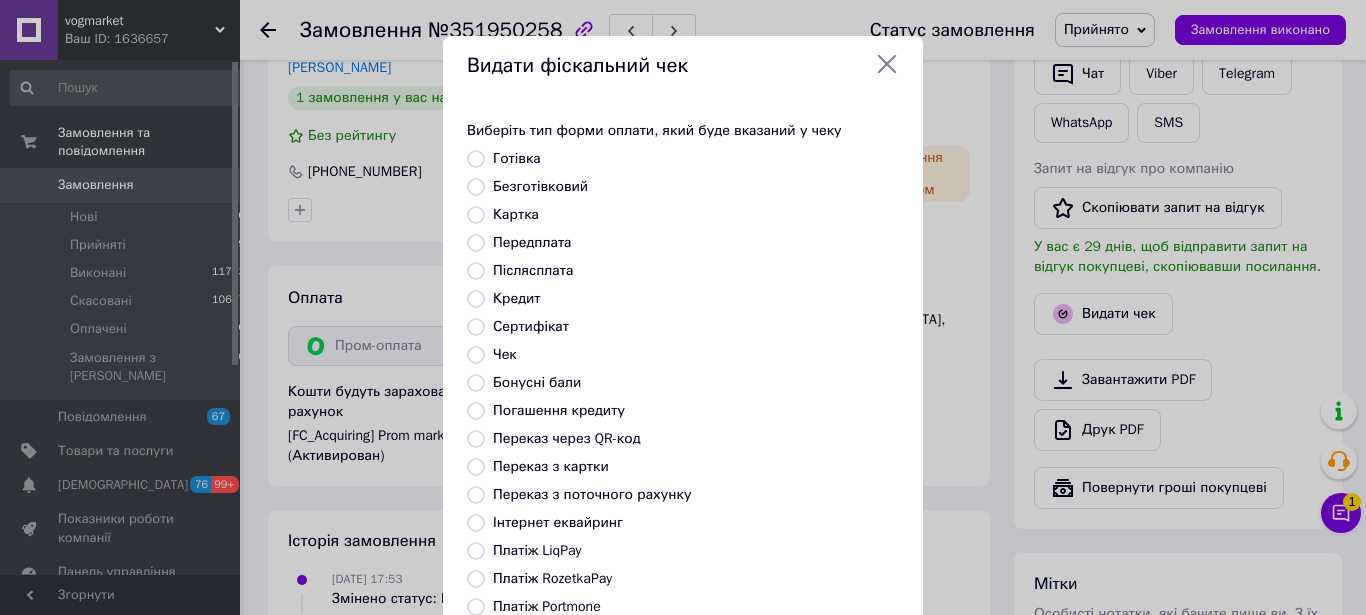radio on "true" 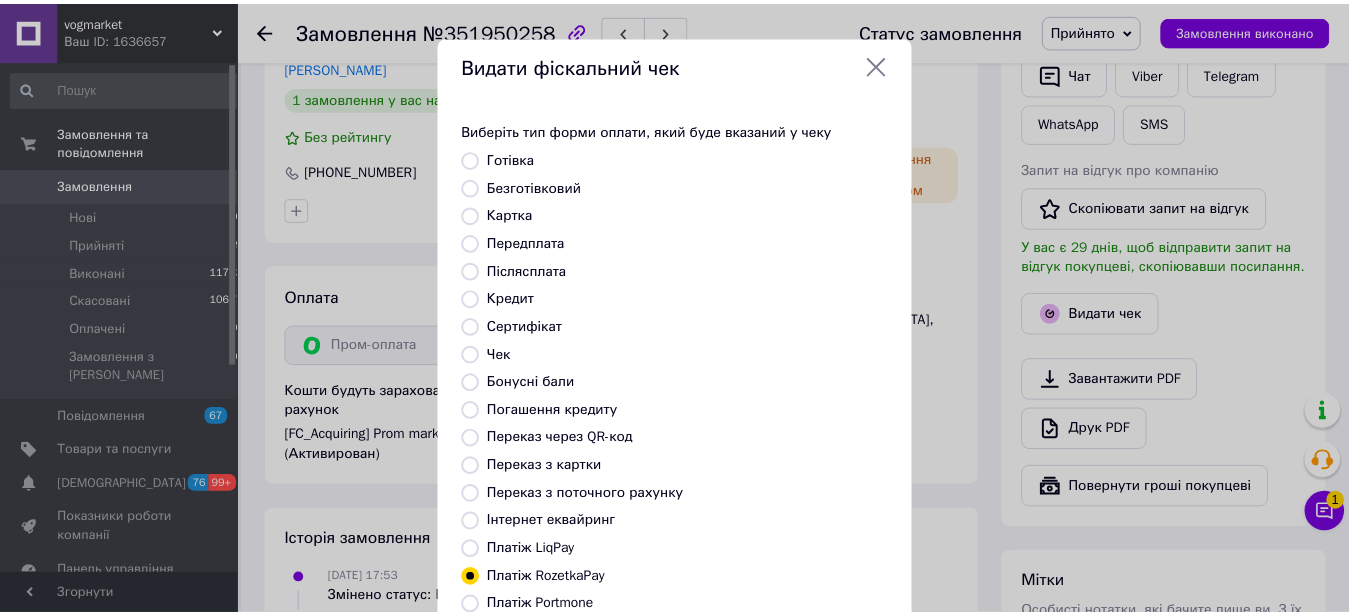 scroll, scrollTop: 244, scrollLeft: 0, axis: vertical 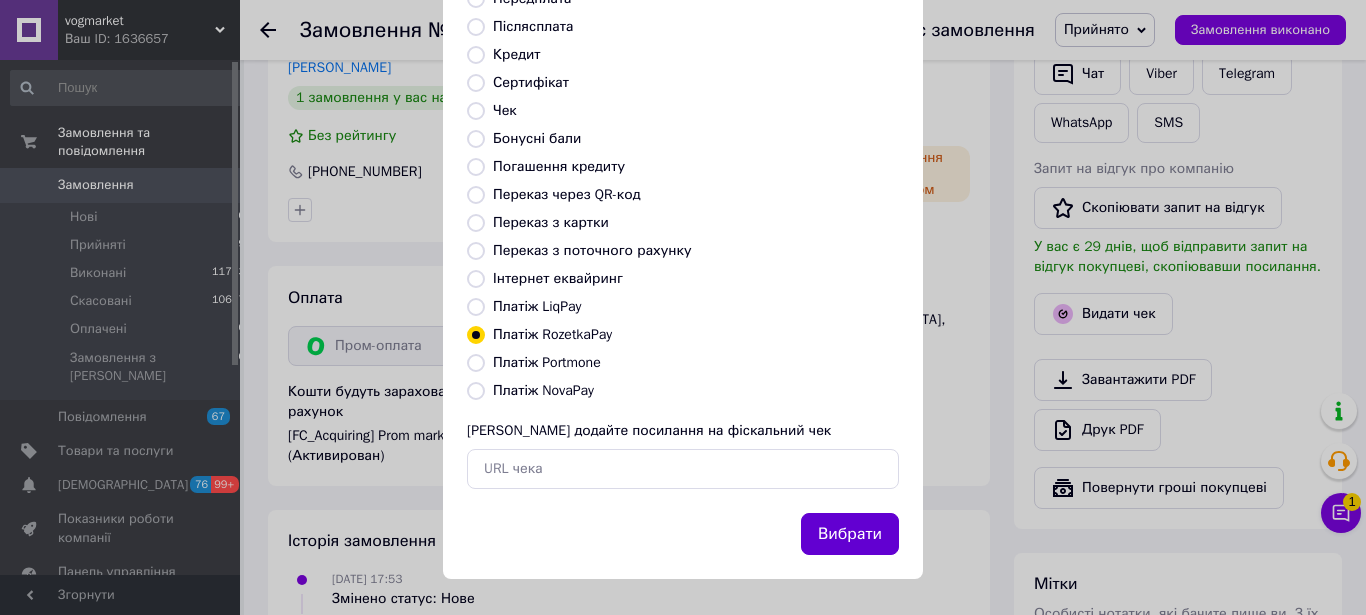 click on "Вибрати" at bounding box center [850, 534] 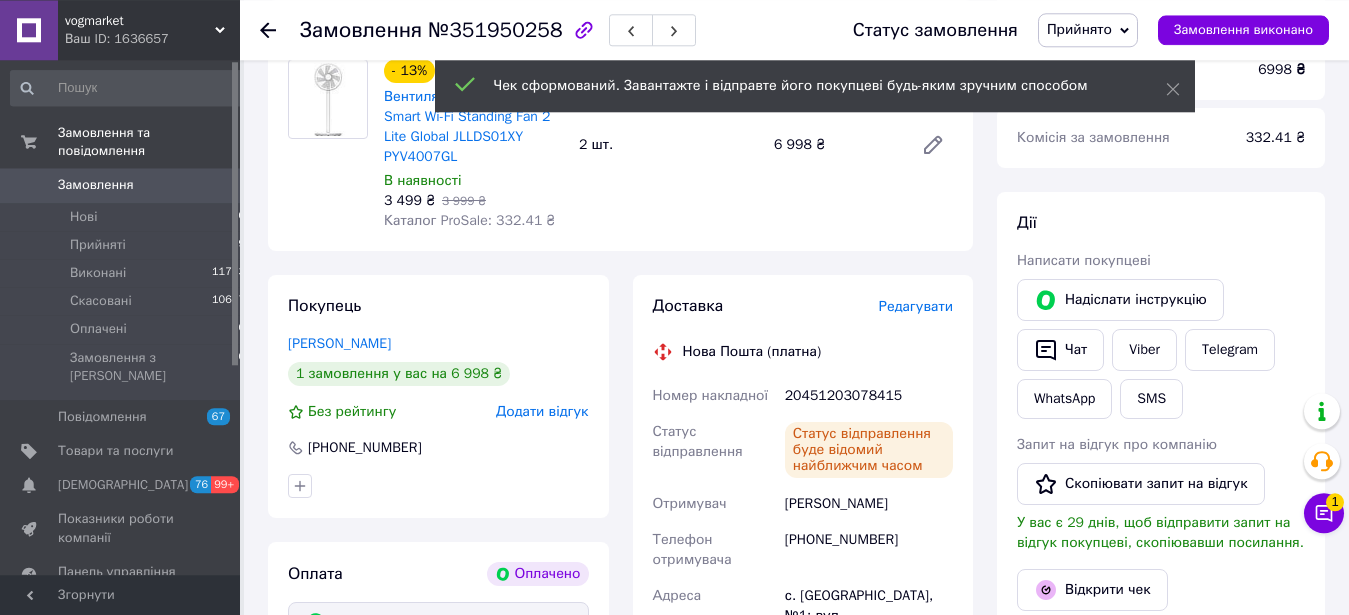 scroll, scrollTop: 204, scrollLeft: 0, axis: vertical 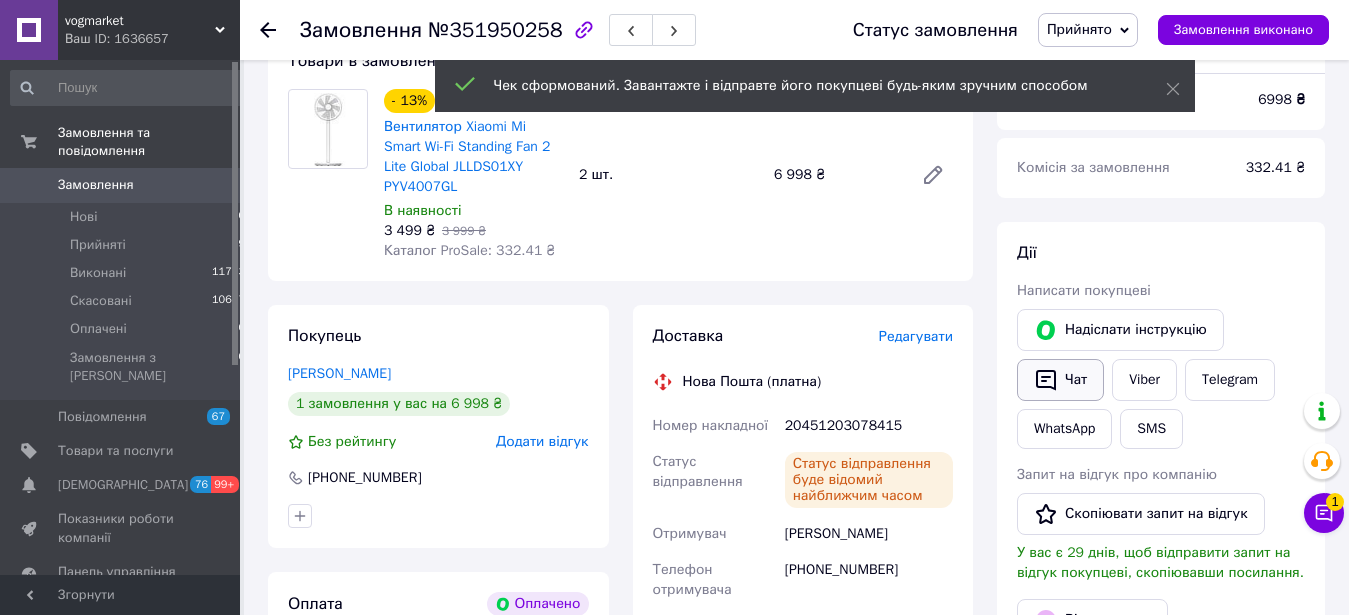 click on "Чат" at bounding box center [1060, 380] 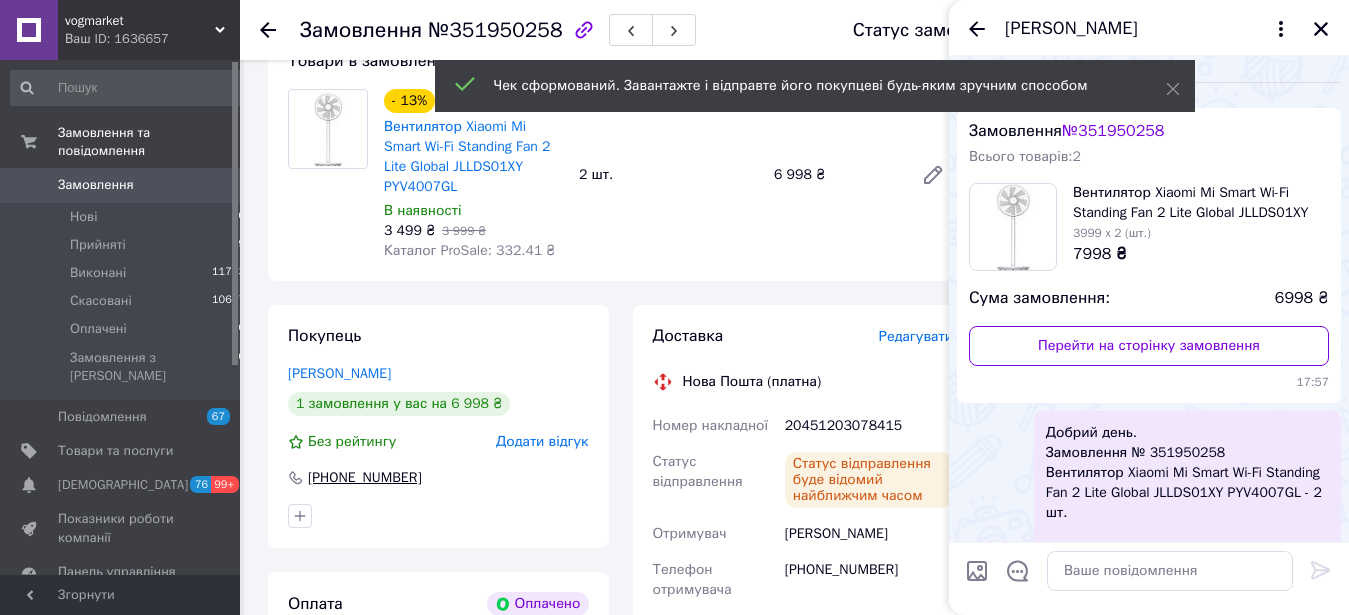 scroll, scrollTop: 142, scrollLeft: 0, axis: vertical 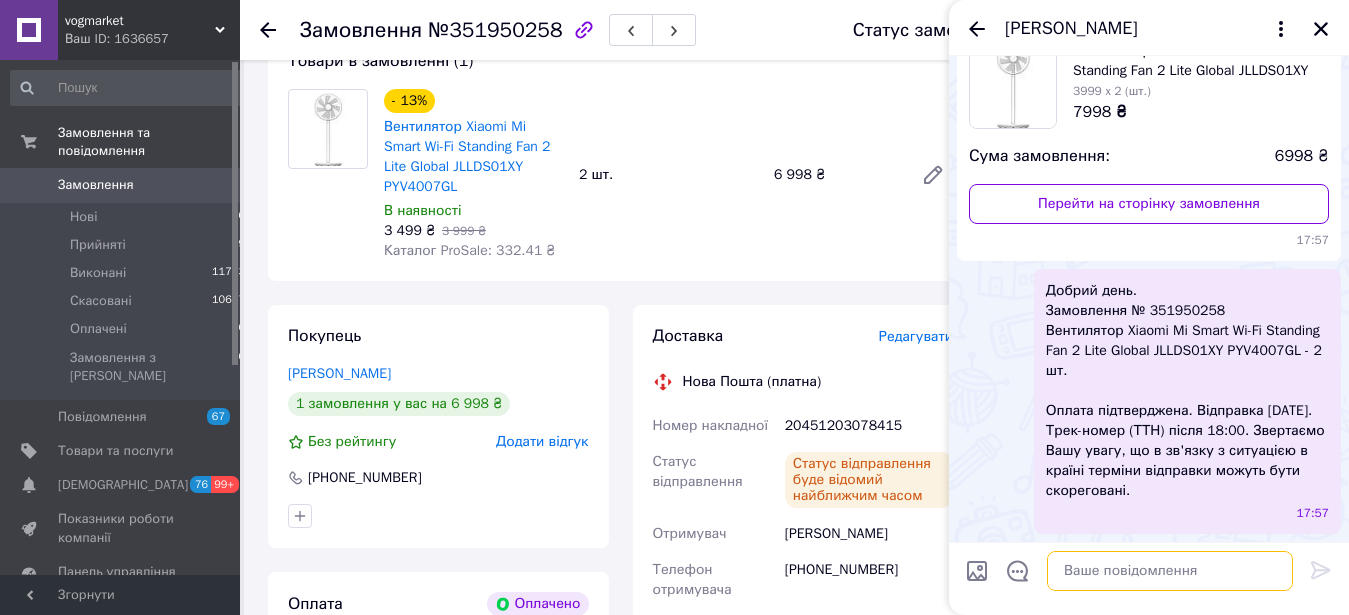 click at bounding box center (1170, 571) 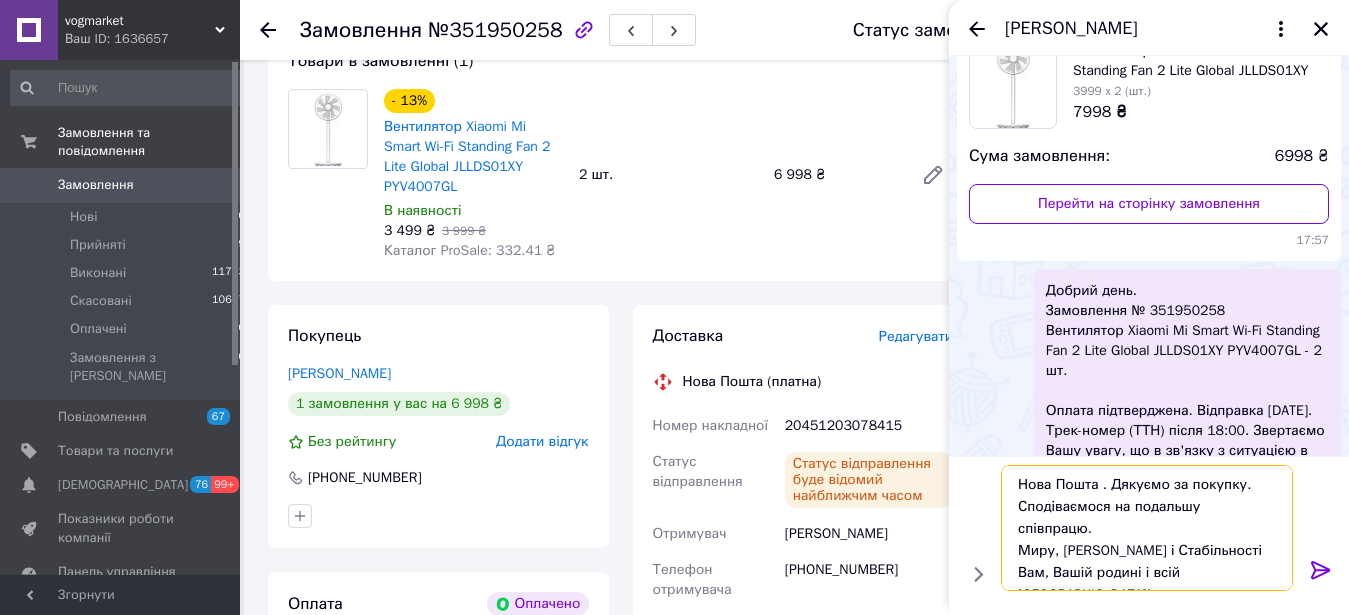 scroll, scrollTop: 2, scrollLeft: 0, axis: vertical 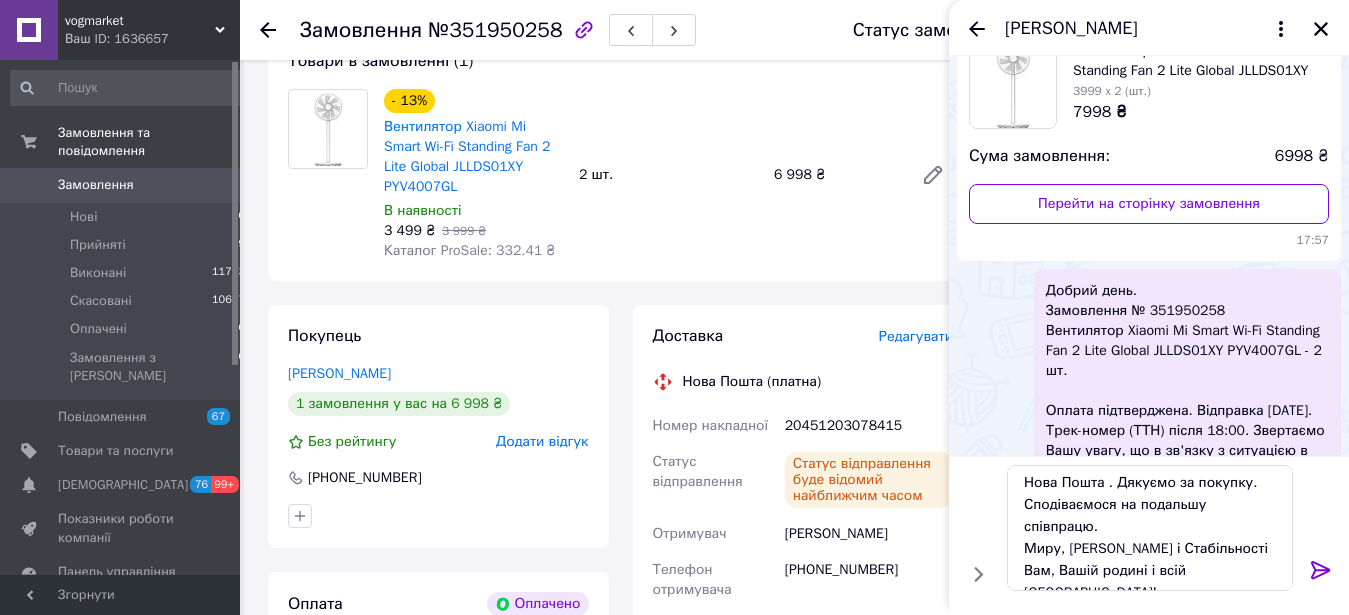 click on "20451203078415" at bounding box center [869, 426] 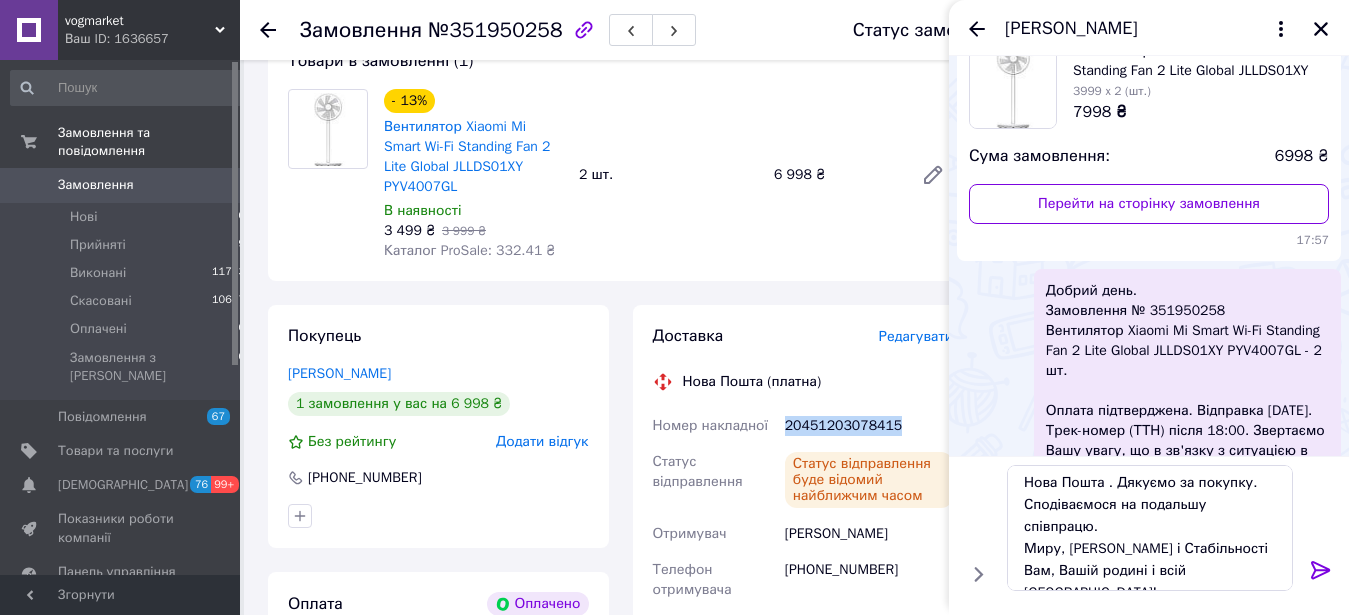 click on "20451203078415" at bounding box center [869, 426] 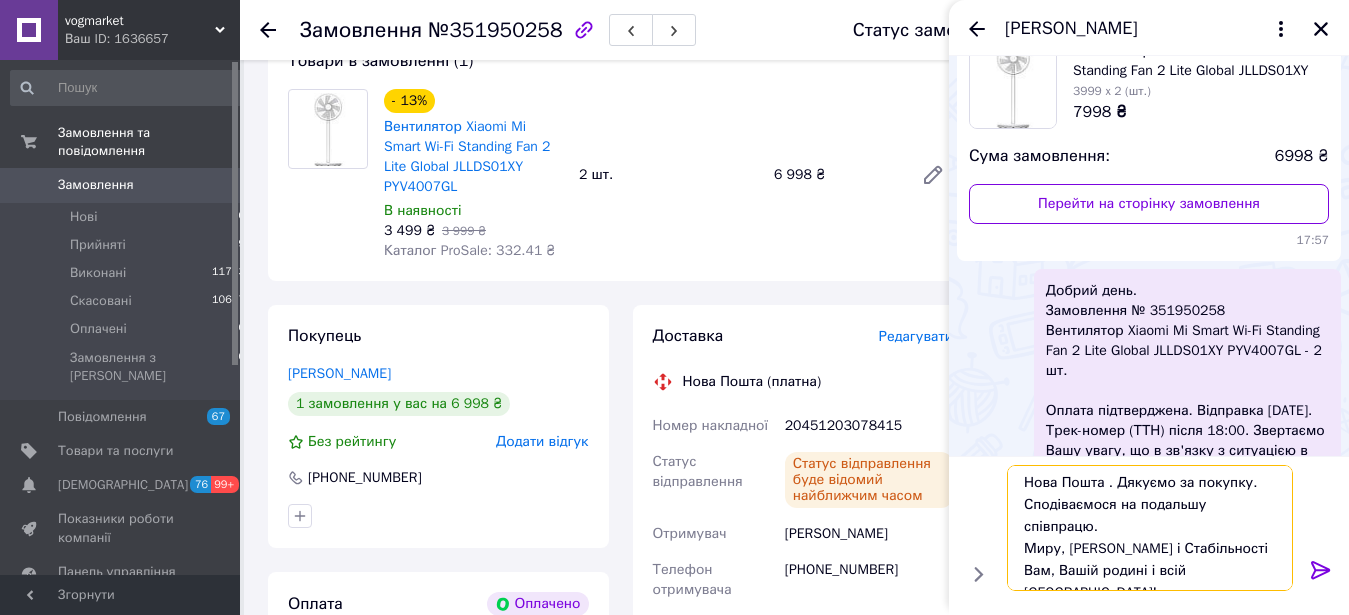 click on "Нова Пошта . Дякуємо за покупку. Сподіваємося на подальшу співпрацю.
Миру, [PERSON_NAME] і Стабільності Вам, Вашій родині і всій [GEOGRAPHIC_DATA]!" at bounding box center (1150, 528) 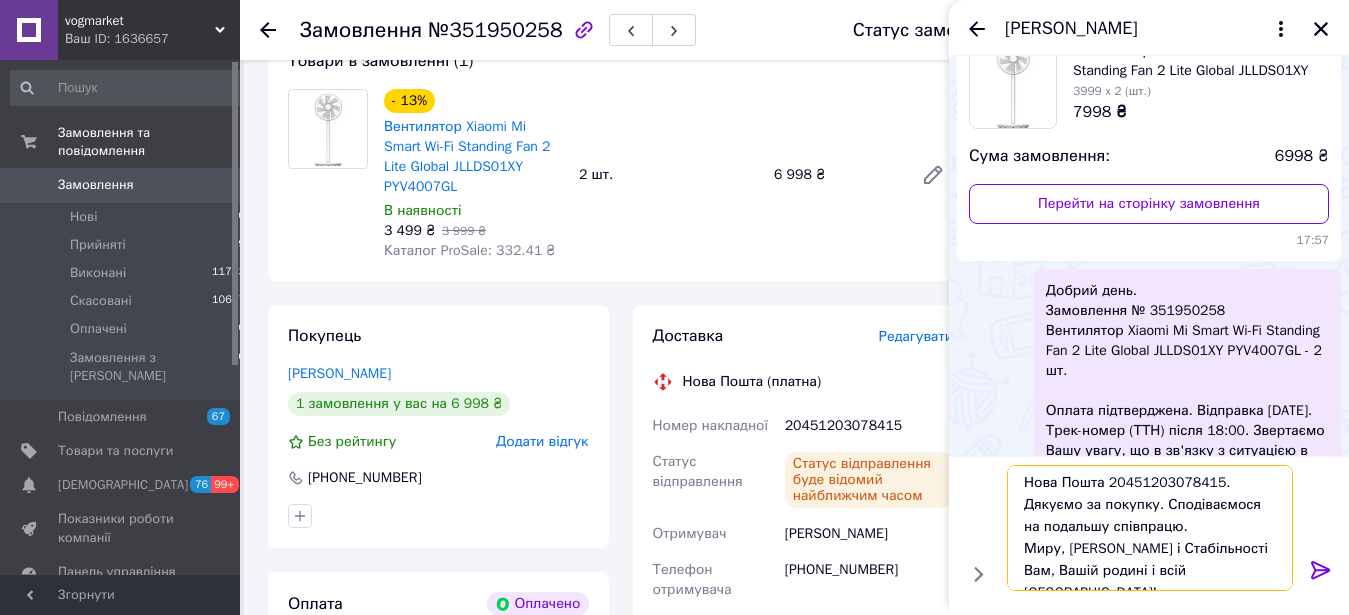 type on "Нова Пошта 20451203078415. Дякуємо за покупку. Сподіваємося на подальшу співпрацю.
Миру, [PERSON_NAME] і Стабільності Вам, Вашій родині і всій [GEOGRAPHIC_DATA]!" 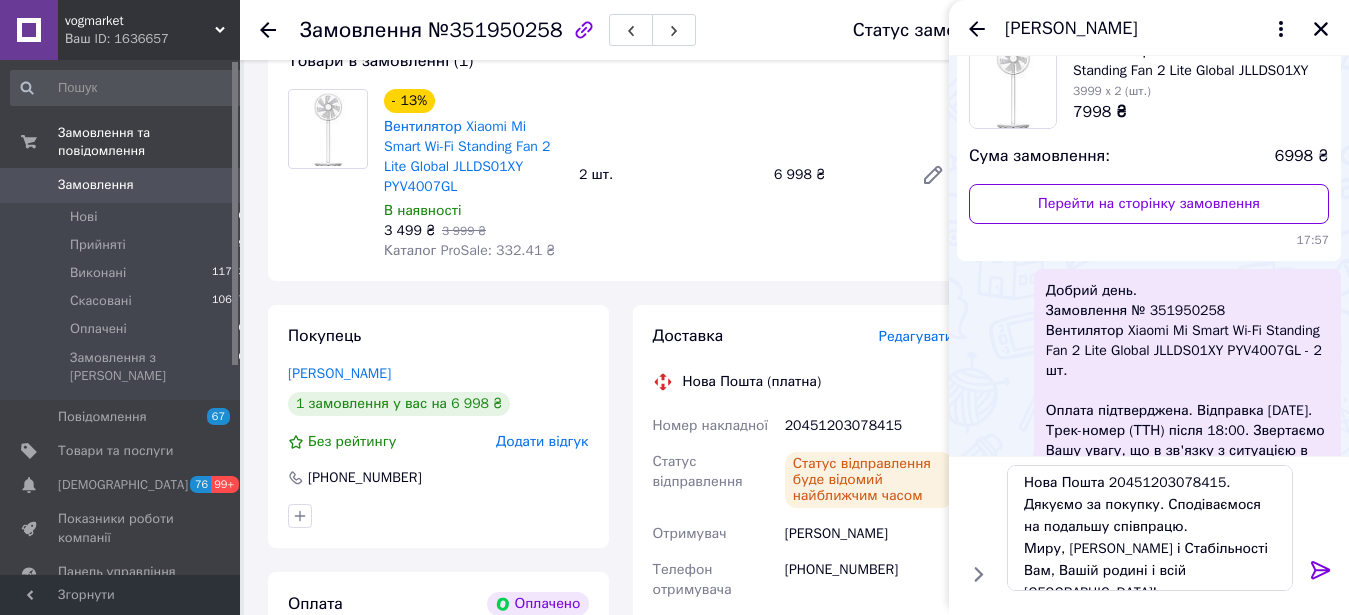 click 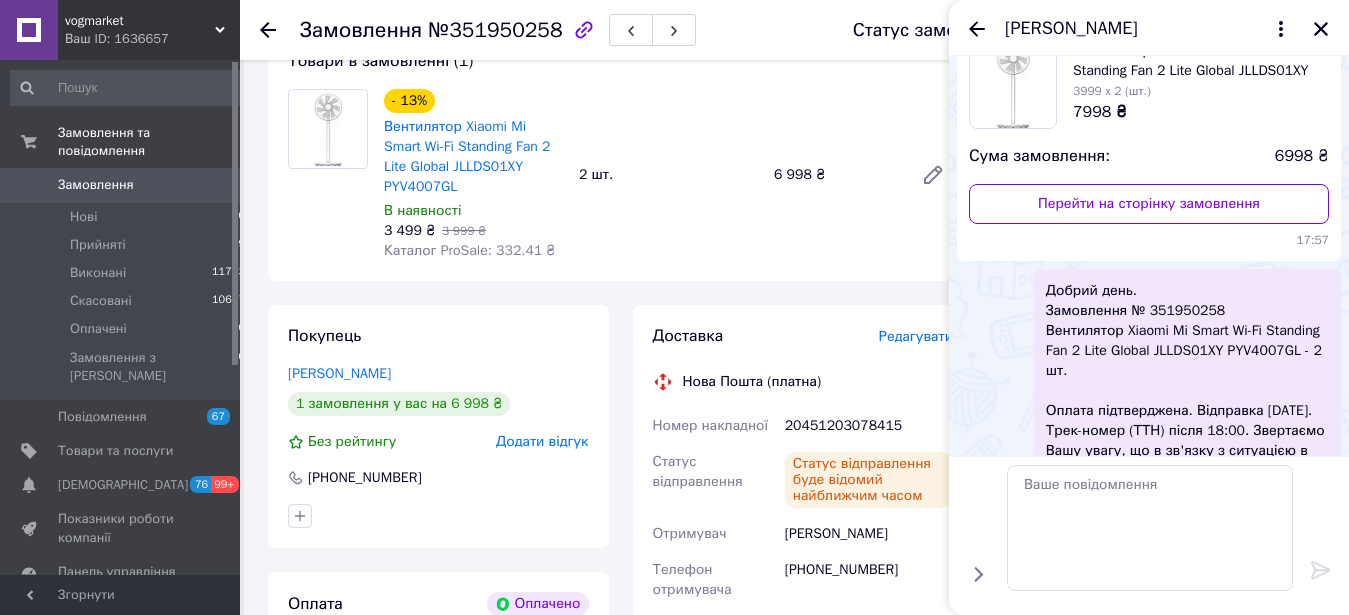 scroll, scrollTop: 0, scrollLeft: 0, axis: both 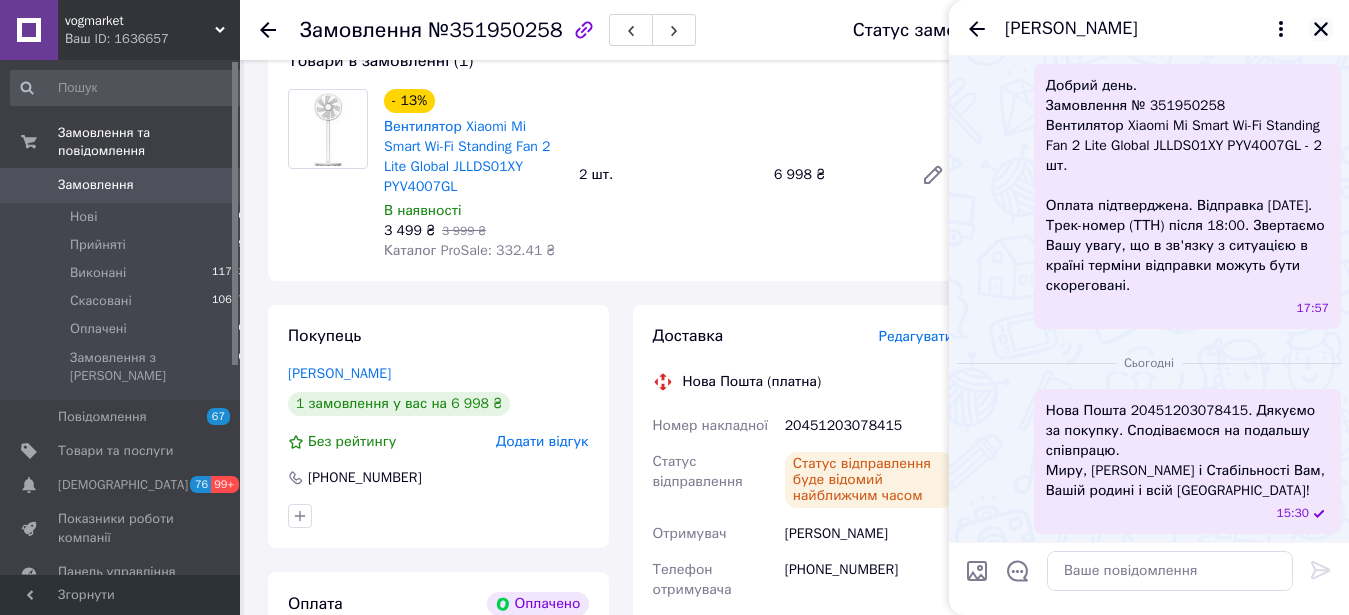 click 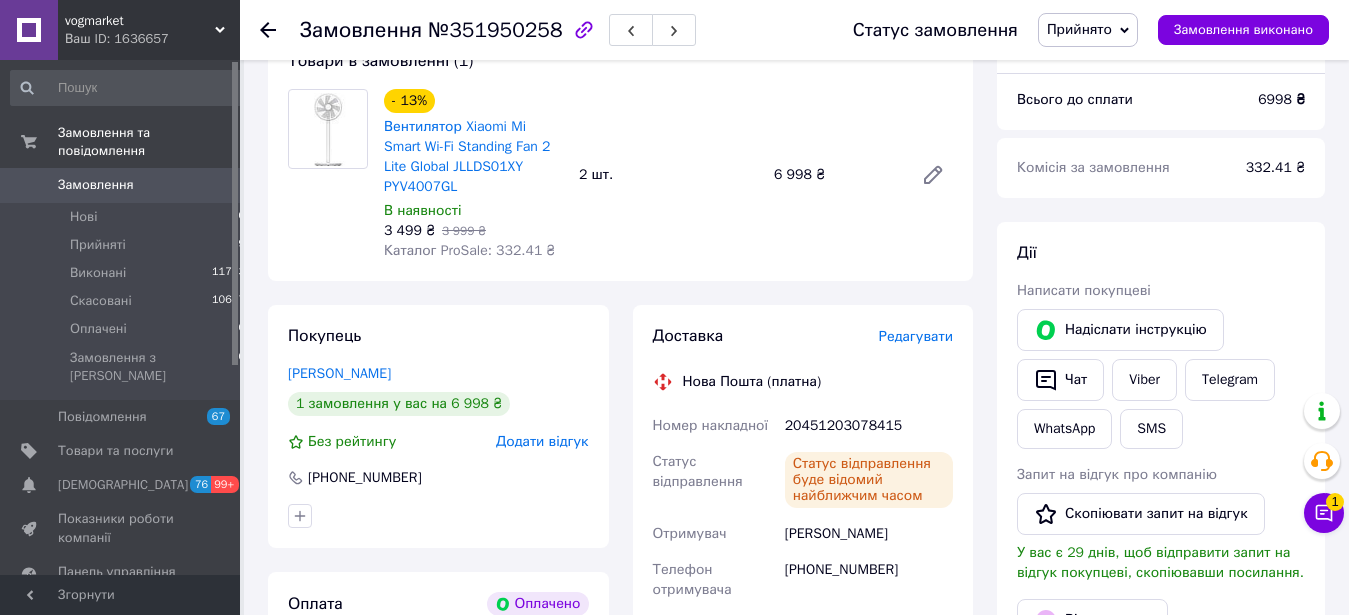 click on "Замовлення" at bounding box center [96, 185] 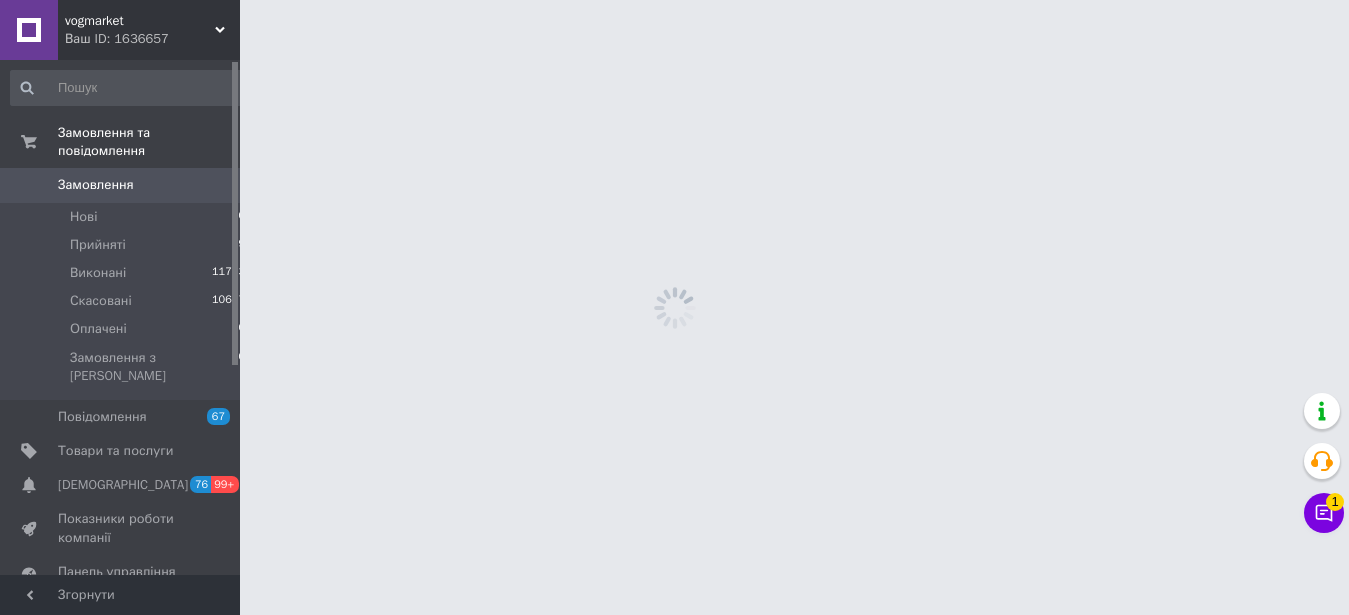scroll, scrollTop: 0, scrollLeft: 0, axis: both 